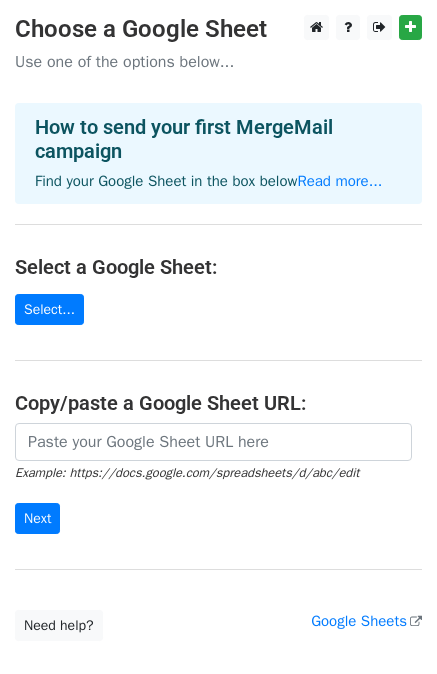 scroll, scrollTop: 0, scrollLeft: 0, axis: both 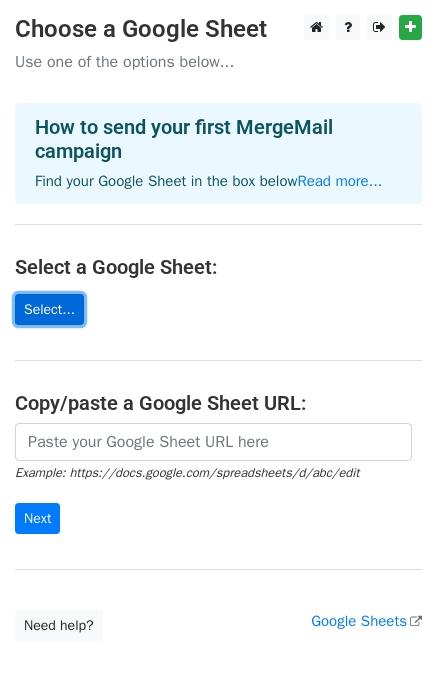 click on "Select..." at bounding box center (49, 309) 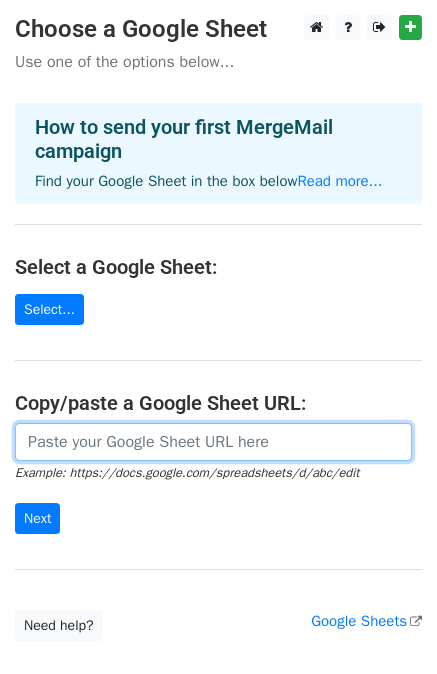 click at bounding box center [213, 442] 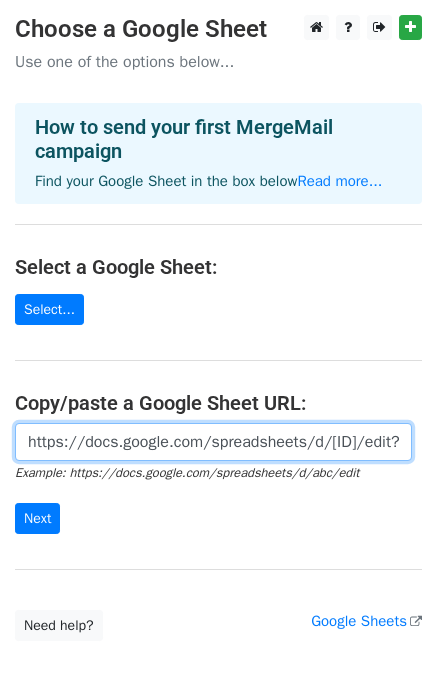 scroll, scrollTop: 0, scrollLeft: 575, axis: horizontal 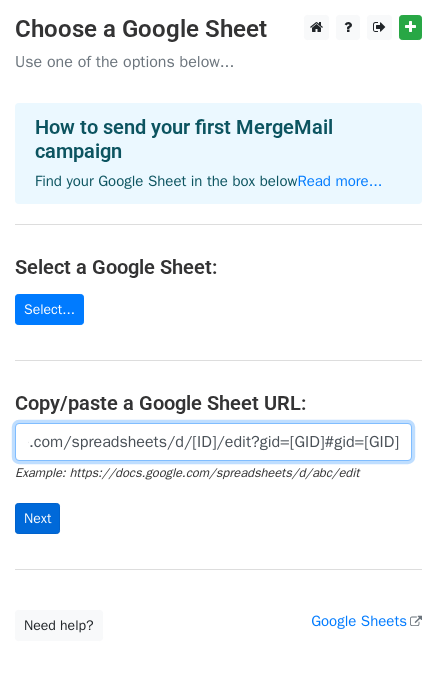 type on "https://docs.google.com/spreadsheets/d/[ID]/edit?gid=[GID]#gid=[GID]" 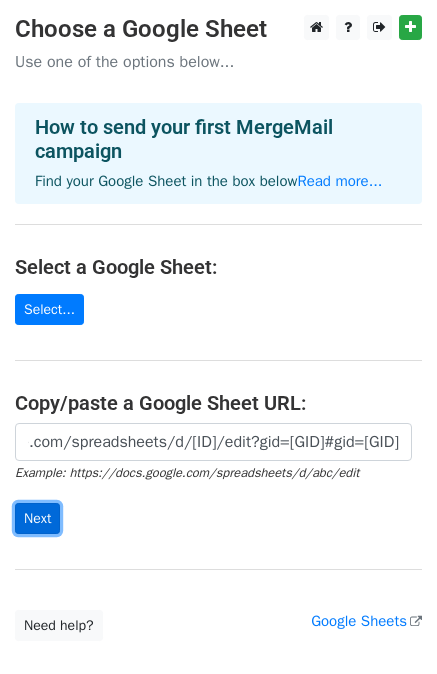 click on "Next" at bounding box center (37, 518) 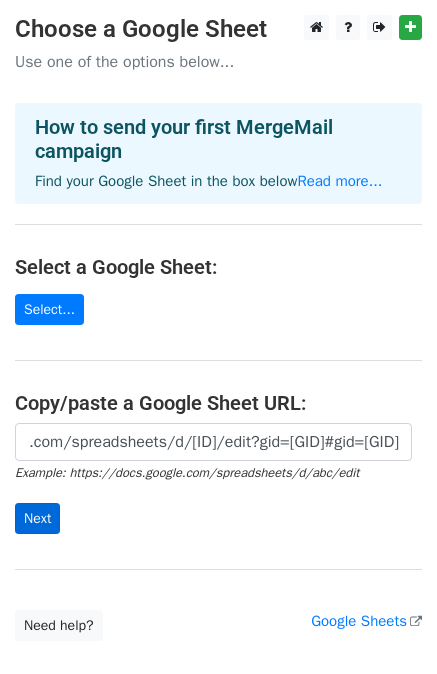 scroll, scrollTop: 0, scrollLeft: 0, axis: both 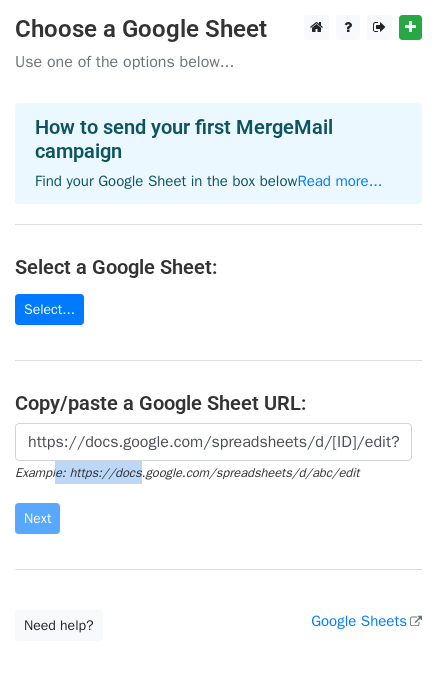 click on "https://docs.google.com/spreadsheets/d/[ID]/edit?gid=[GID]#gid=[GID]
Example:
https://docs.google.com/spreadsheets/d/[ID]/edit
Next" at bounding box center (218, 479) 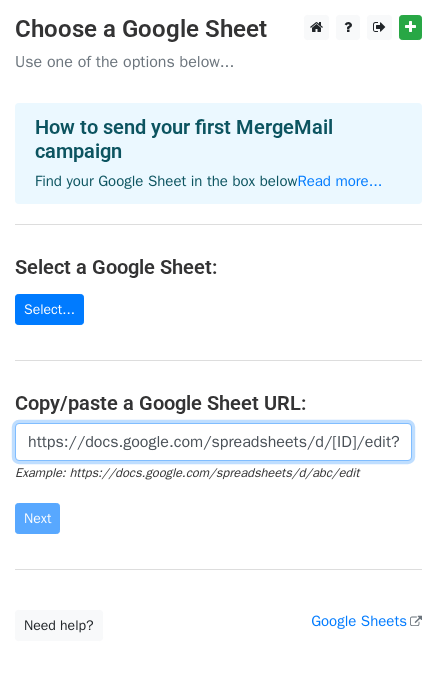 click on "https://docs.google.com/spreadsheets/d/[ID]/edit?gid=[GID]#gid=[GID]" at bounding box center (213, 442) 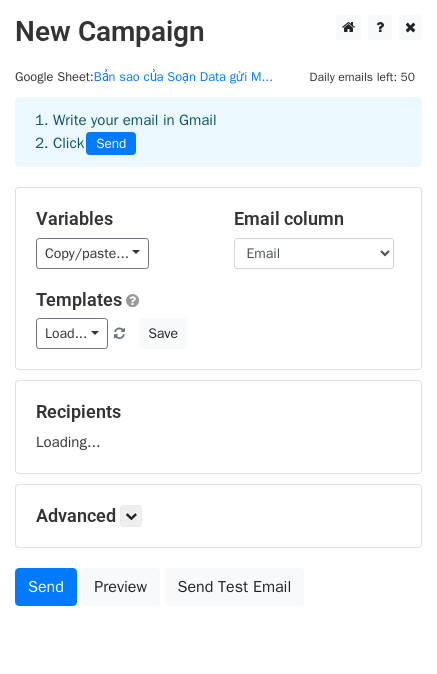 scroll, scrollTop: 0, scrollLeft: 0, axis: both 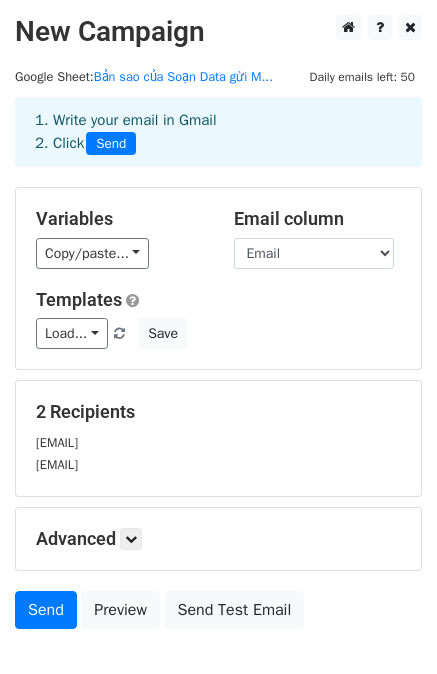 click on "1. Write your email in Gmail
2. Click
Send" at bounding box center [218, 132] 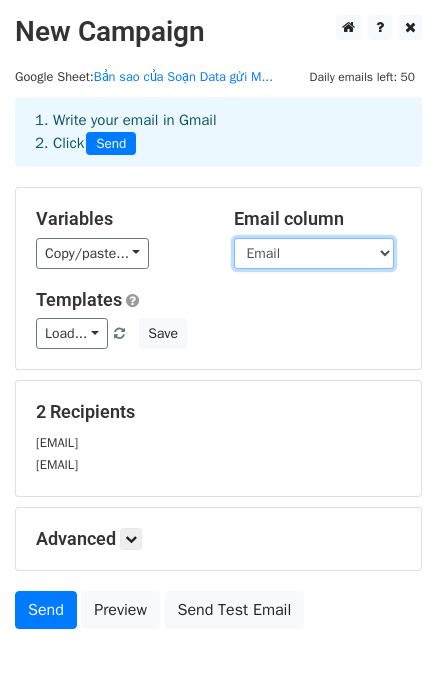 click on "Họ và tên
Vị trí
Thời gian
Link
Thứ
Email" at bounding box center (314, 253) 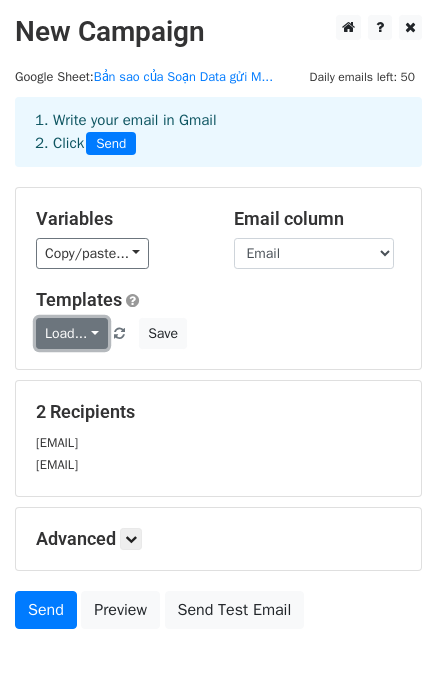 click on "Load..." at bounding box center [72, 333] 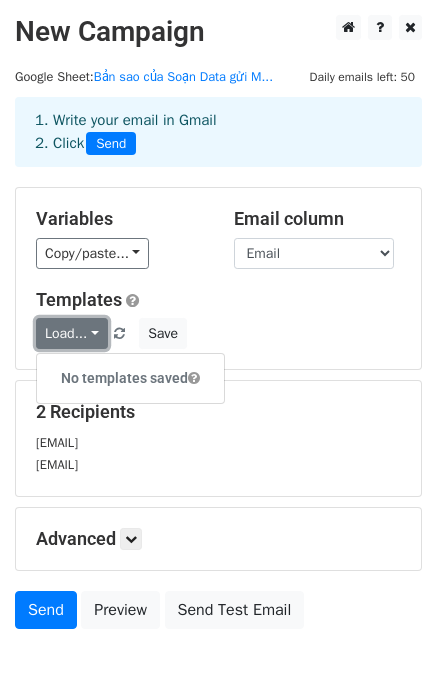 click on "Load..." at bounding box center (72, 333) 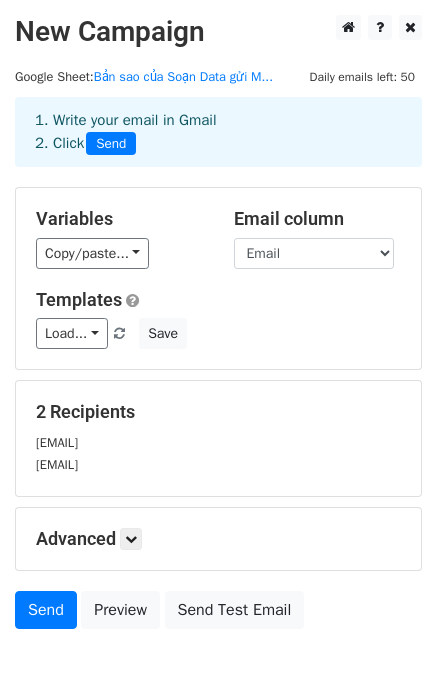 click on "Load...
No templates saved
Save" at bounding box center [218, 333] 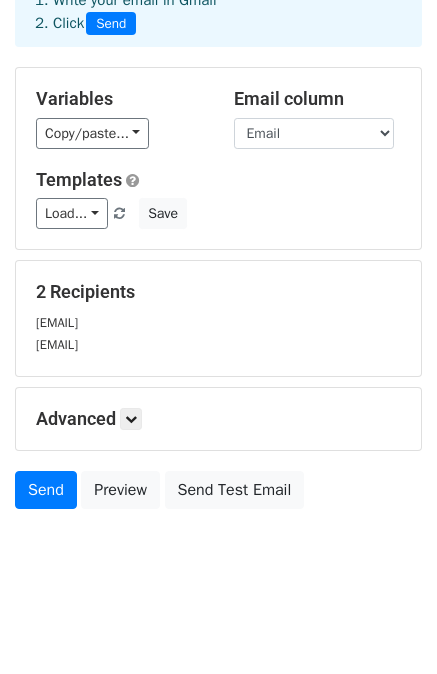scroll, scrollTop: 122, scrollLeft: 0, axis: vertical 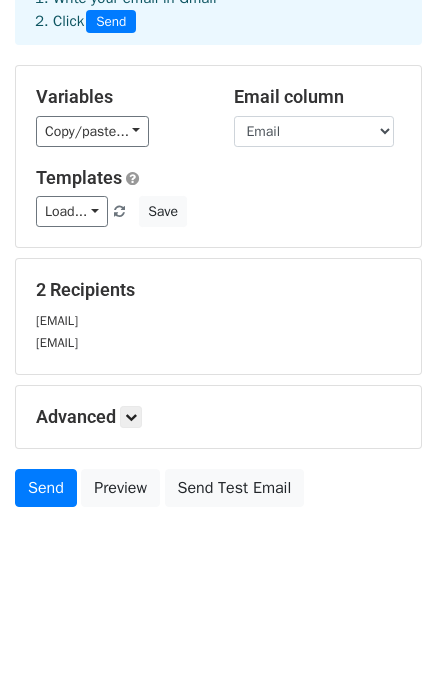drag, startPoint x: 167, startPoint y: 309, endPoint x: 195, endPoint y: 354, distance: 53 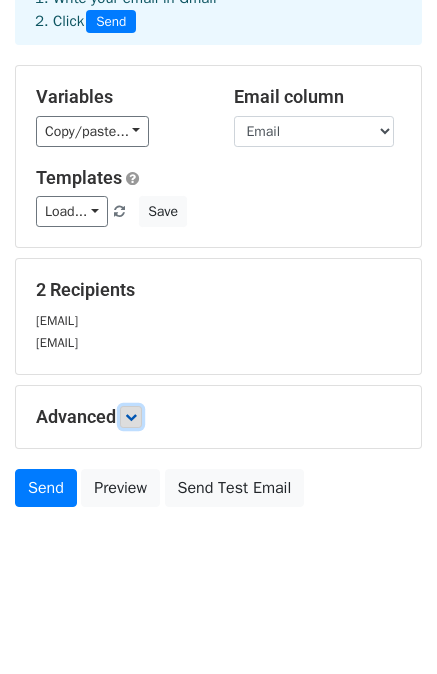 click at bounding box center (131, 417) 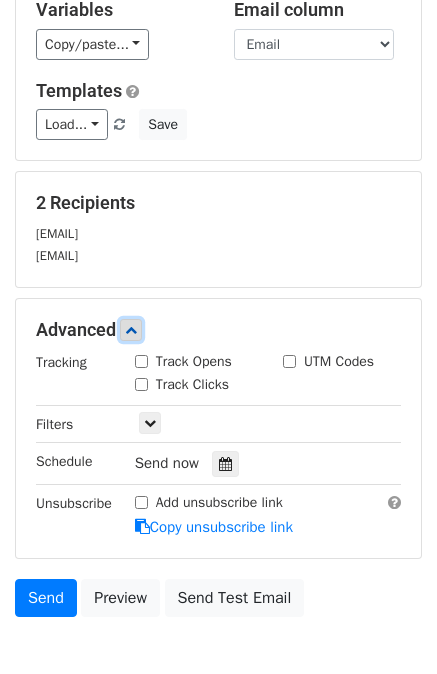scroll, scrollTop: 316, scrollLeft: 0, axis: vertical 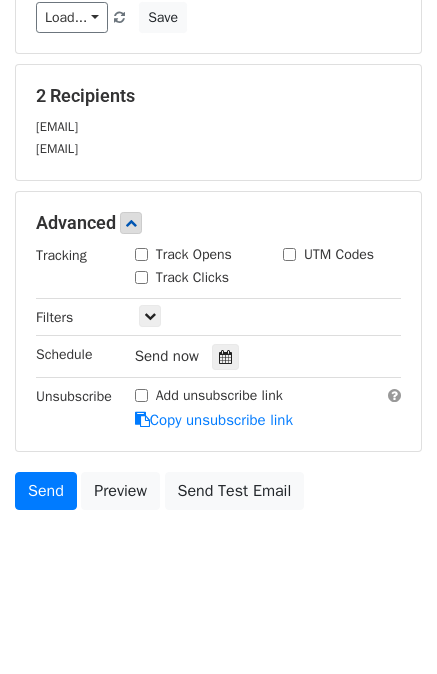 click on "Track Opens" at bounding box center (194, 254) 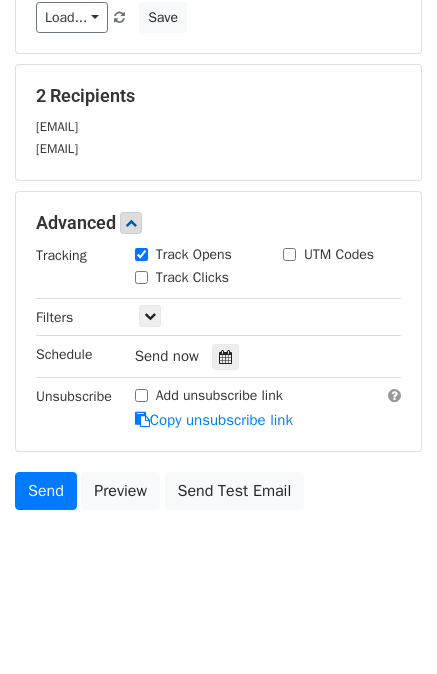 click on "Track Clicks" at bounding box center [192, 277] 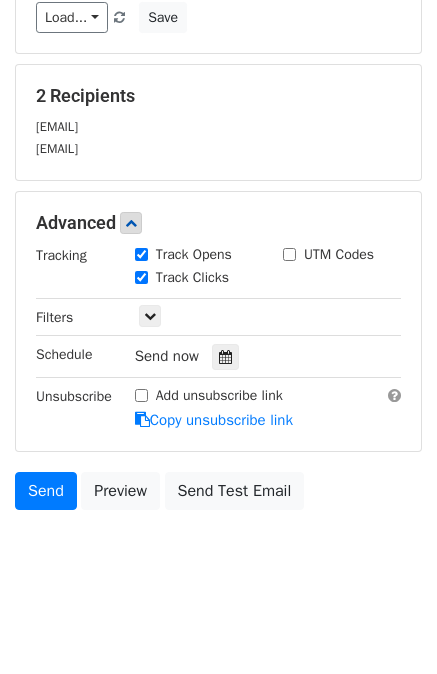 click on "UTM Codes" at bounding box center [339, 254] 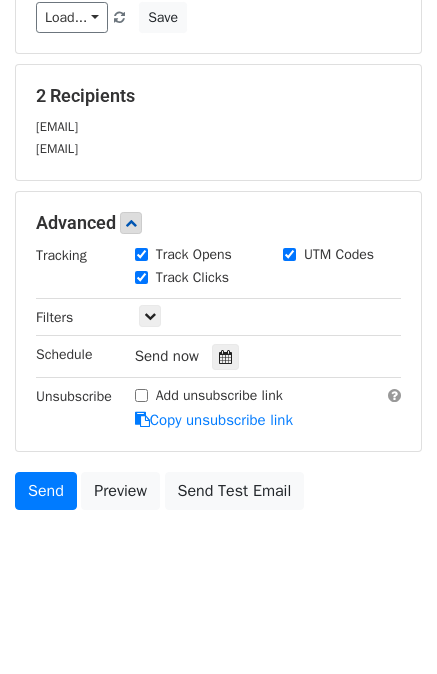 click on "UTM Codes" at bounding box center [339, 254] 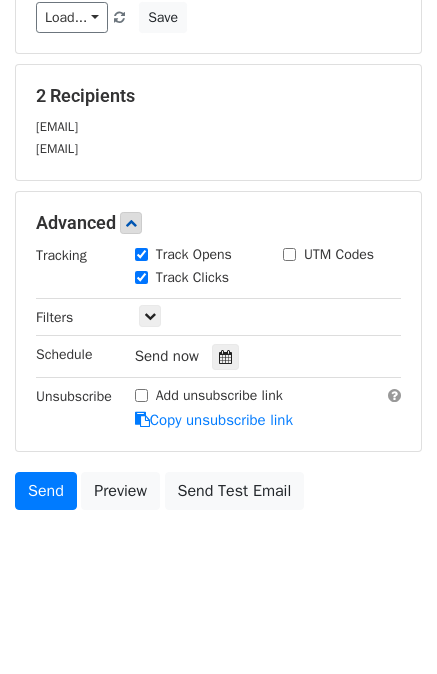 click on "Track Opens" at bounding box center [194, 254] 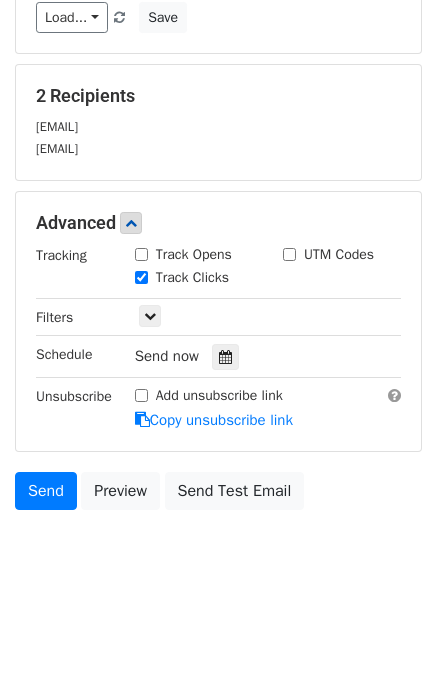 click on "Track Clicks" at bounding box center [192, 277] 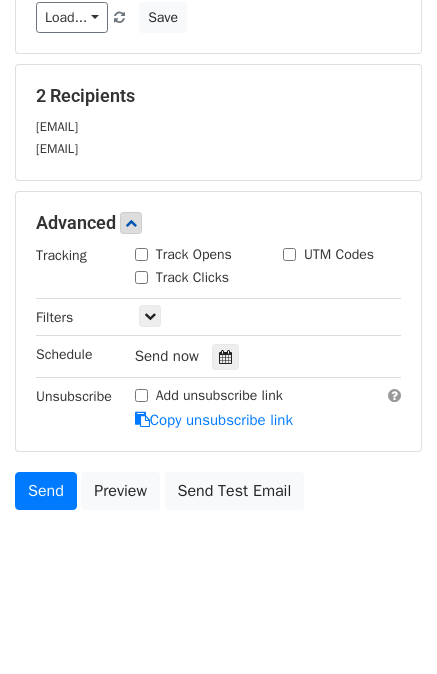 click on "Track Opens" at bounding box center (194, 254) 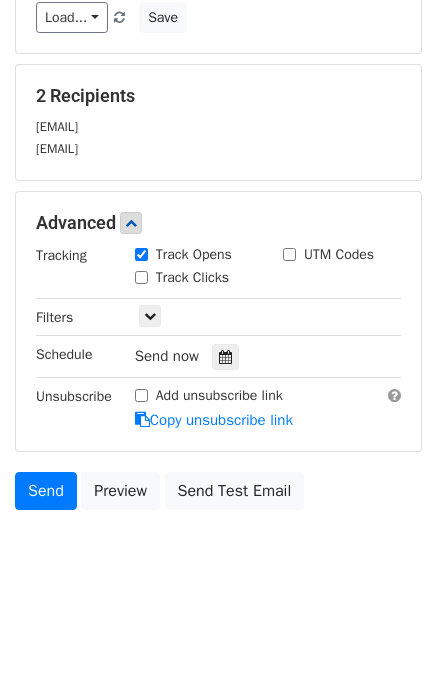 click on "Track Clicks" at bounding box center (192, 277) 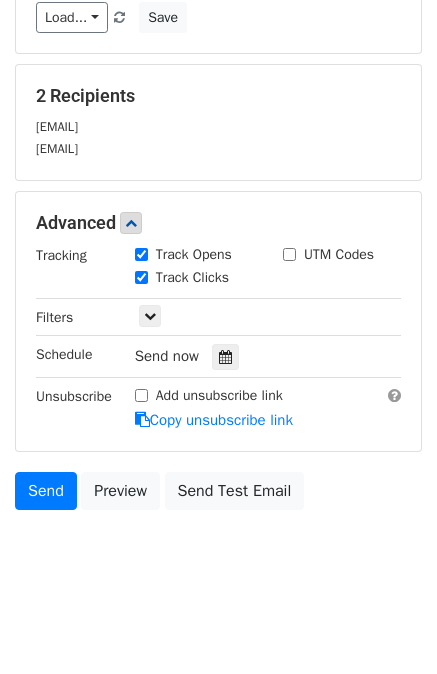 click on "Track Clicks" at bounding box center [268, 279] 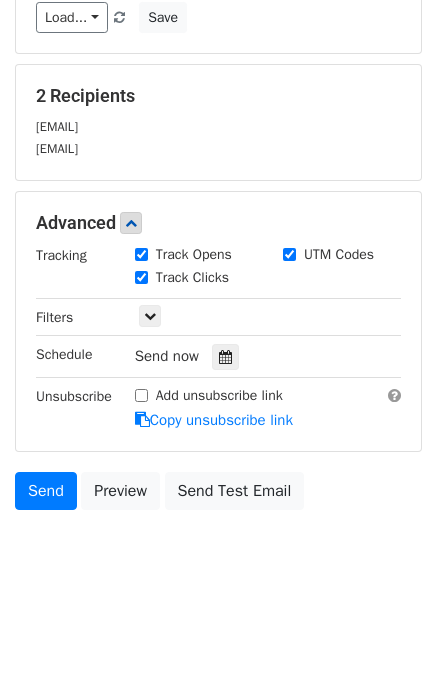 click on "UTM Codes" at bounding box center [339, 254] 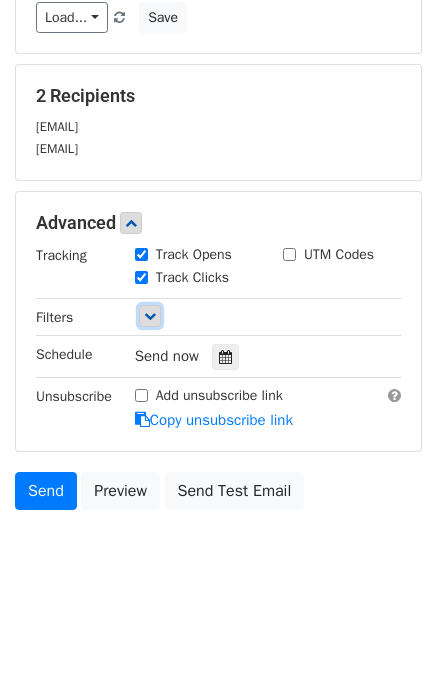 click at bounding box center [150, 316] 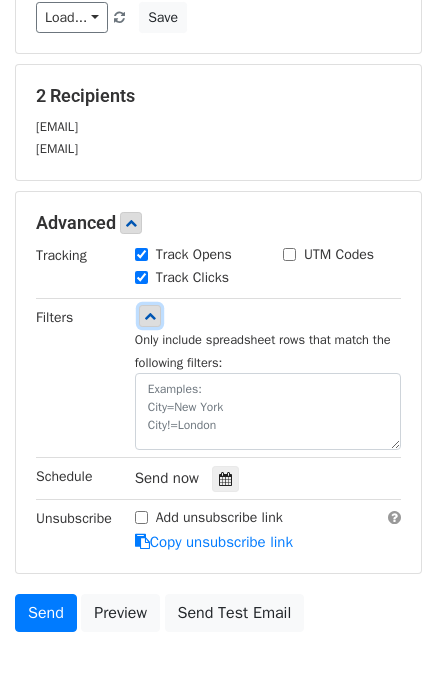 click at bounding box center (150, 316) 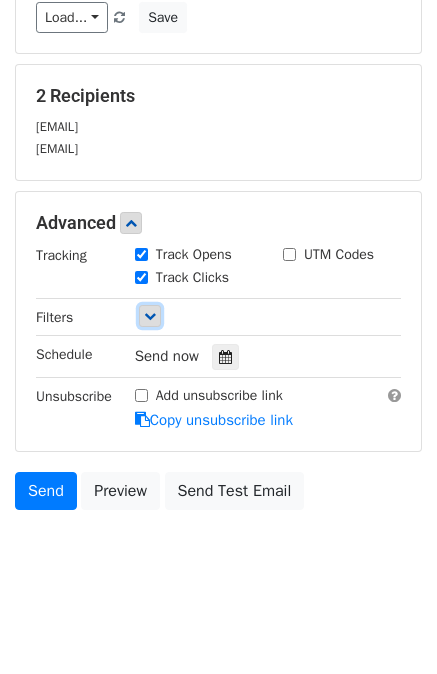 scroll, scrollTop: 0, scrollLeft: 0, axis: both 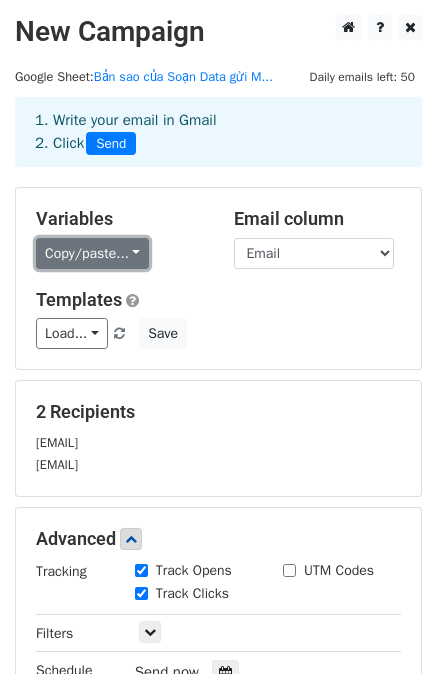 click on "Copy/paste..." at bounding box center [92, 253] 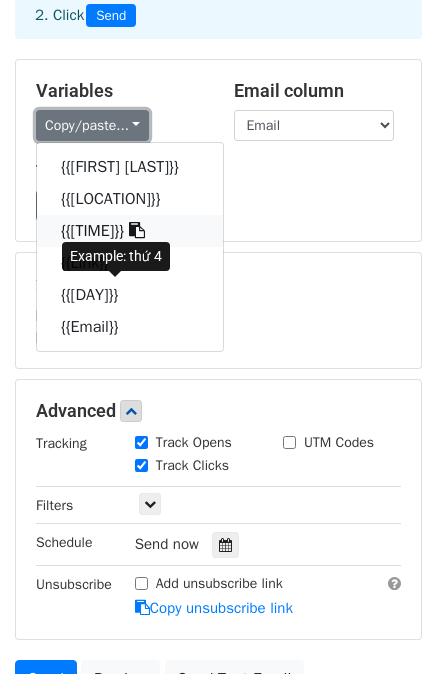 scroll, scrollTop: 0, scrollLeft: 0, axis: both 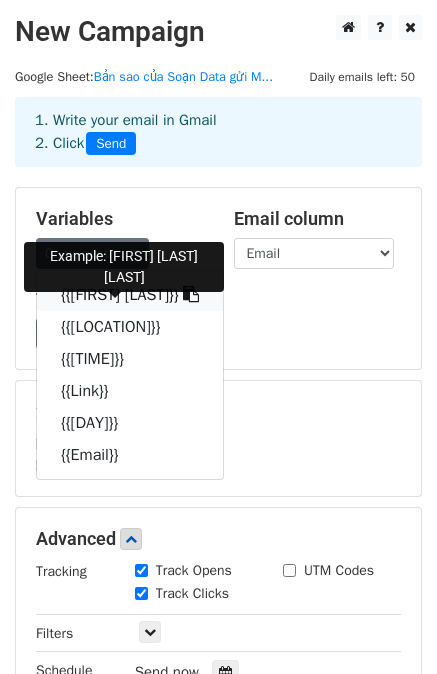 click on "{{Họ và tên}}" at bounding box center [130, 295] 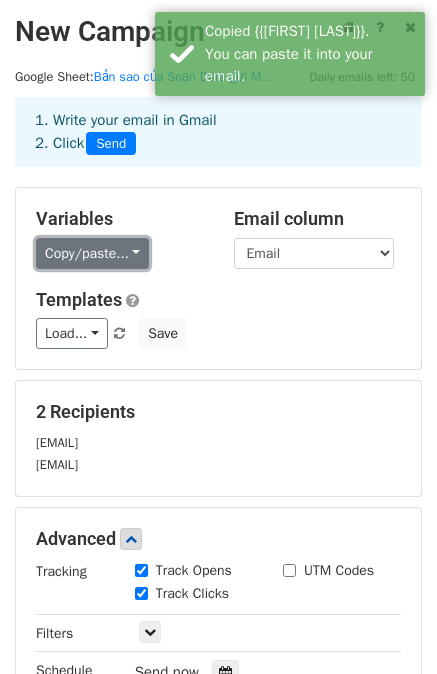 click on "Copy/paste..." at bounding box center [92, 253] 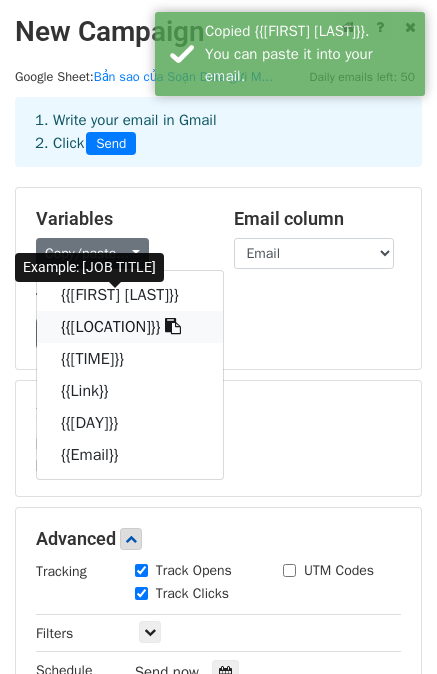 click on "{{Vị trí}}" at bounding box center [130, 327] 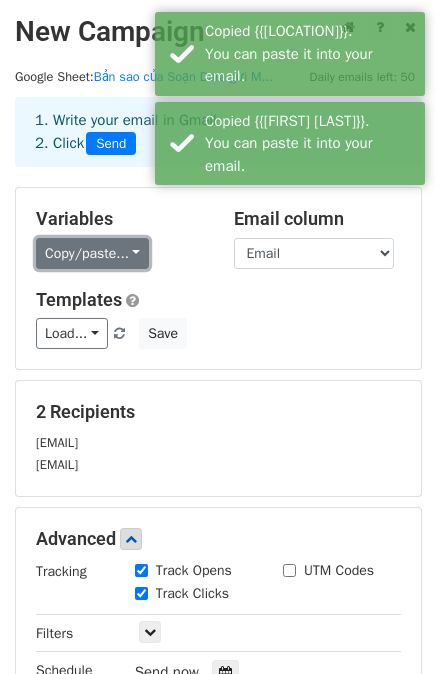 click on "Copy/paste..." at bounding box center (92, 253) 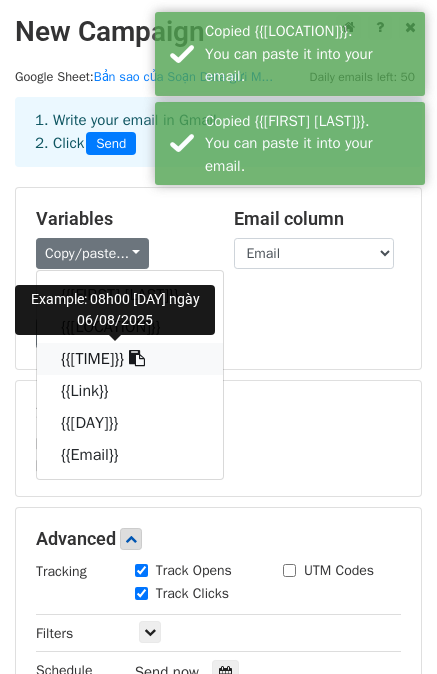 click on "{{Thời gian}}" at bounding box center (130, 359) 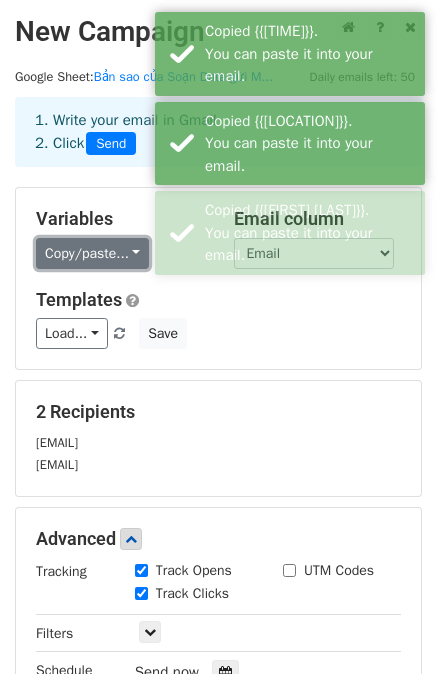 click on "Copy/paste..." at bounding box center [92, 253] 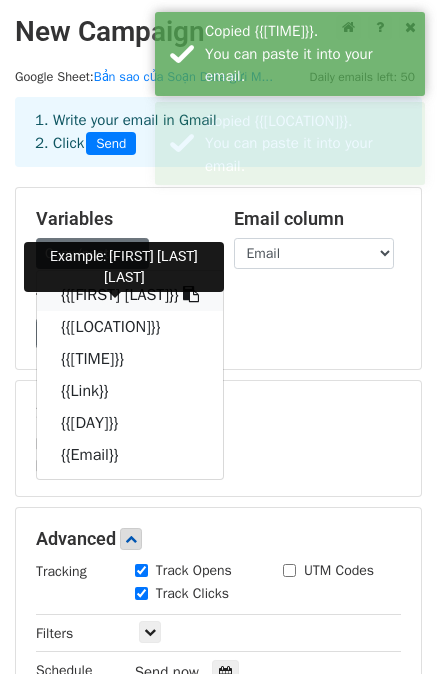 click at bounding box center [191, 294] 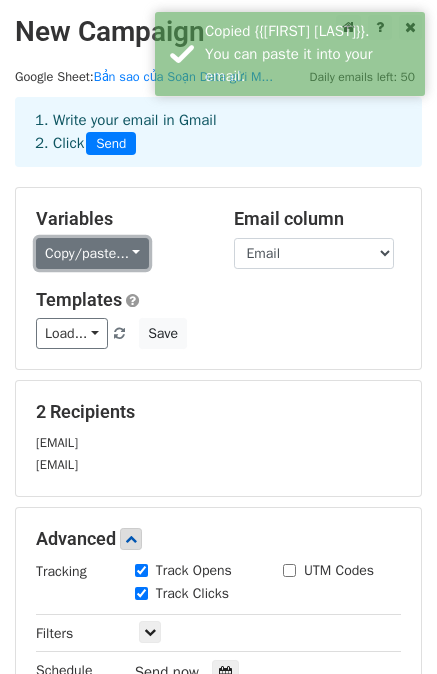 click on "Copy/paste..." at bounding box center [92, 253] 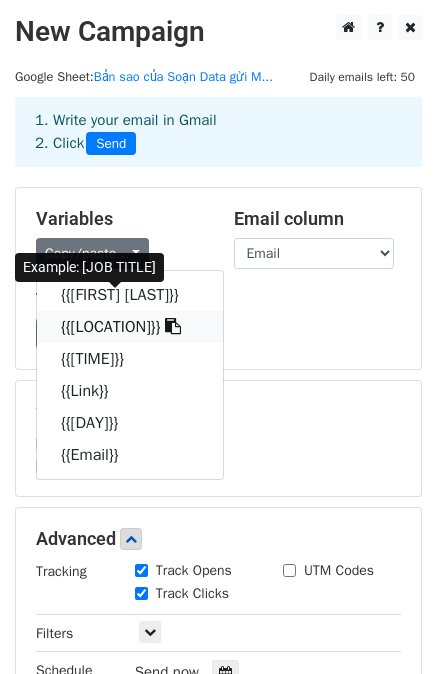 click at bounding box center [173, 326] 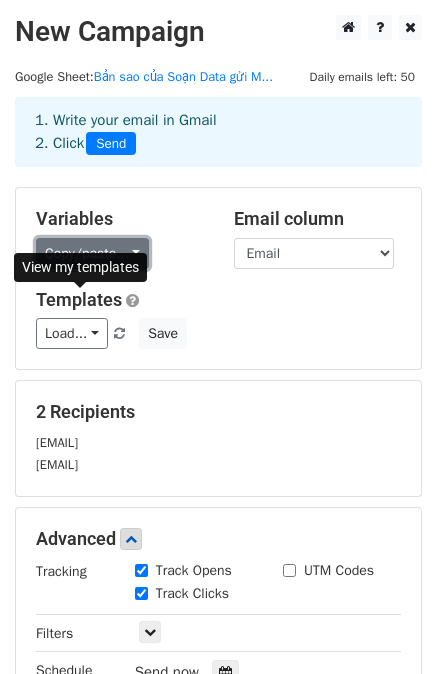 click on "Copy/paste..." at bounding box center (92, 253) 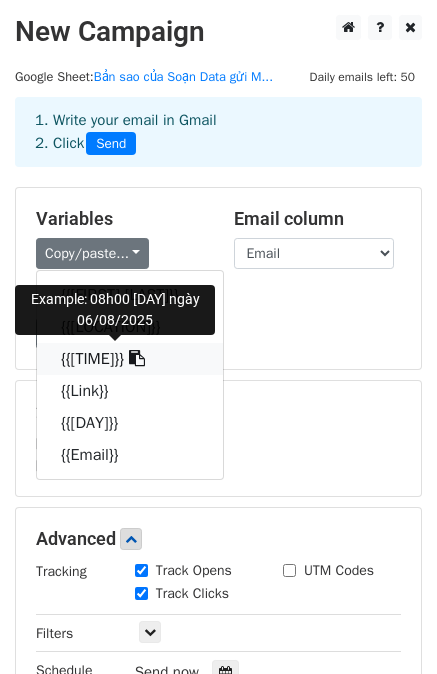 click at bounding box center [137, 358] 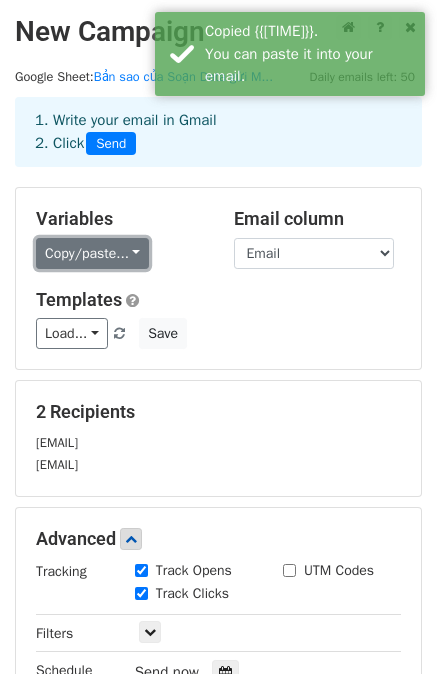 click on "Copy/paste..." at bounding box center (92, 253) 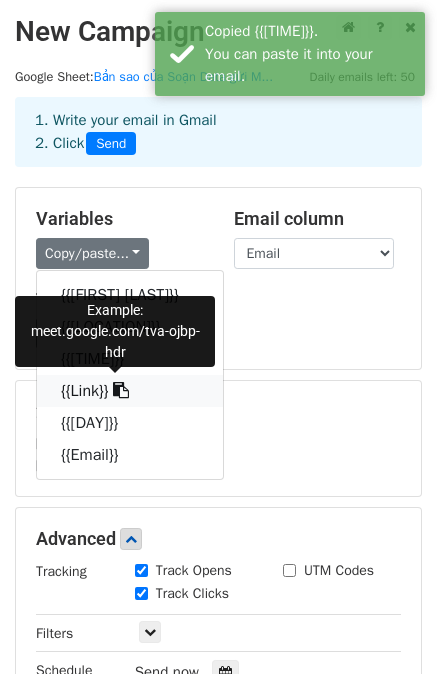 click at bounding box center (121, 390) 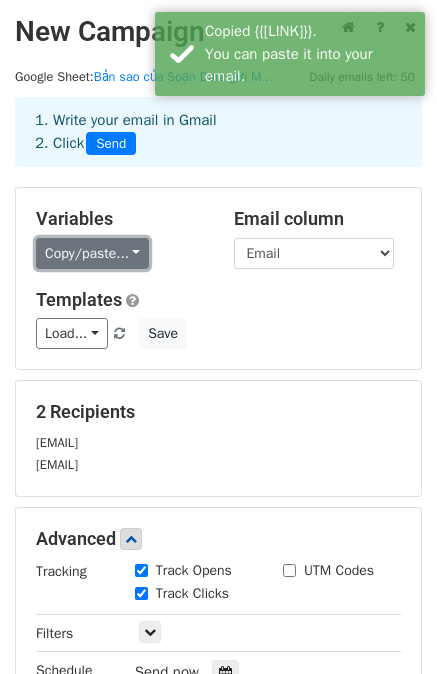 click on "Copy/paste..." at bounding box center [92, 253] 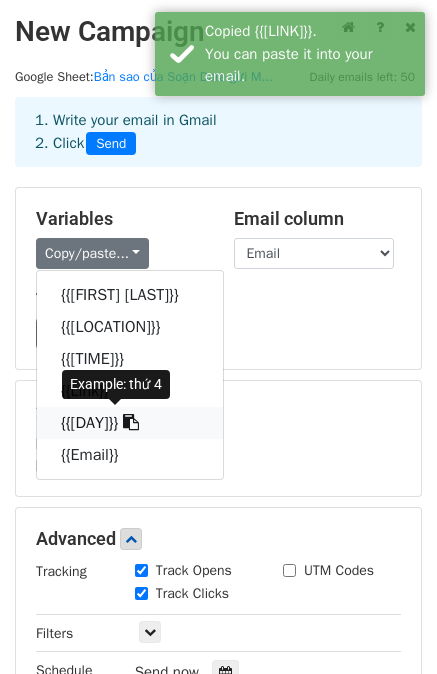 click on "{{Thứ}}" at bounding box center [130, 423] 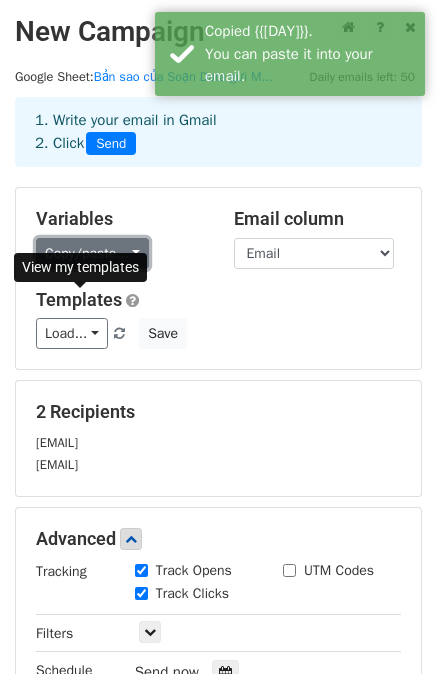 click on "Copy/paste..." at bounding box center [92, 253] 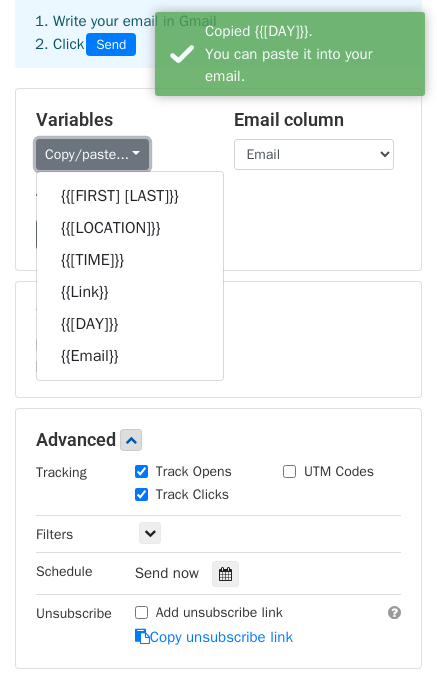 scroll, scrollTop: 100, scrollLeft: 0, axis: vertical 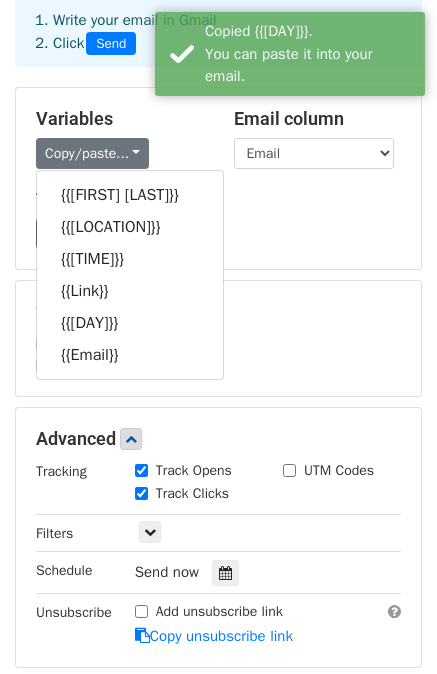 click on "Variables
Copy/paste...
{{Họ và tên}}
{{Vị trí}}
{{Thời gian}}
{{Link}}
{{Thứ}}
{{Email}}
Email column
Họ và tên
Vị trí
Thời gian
Link
Thứ
Email
Templates
Load...
No templates saved
Save" at bounding box center (218, 178) 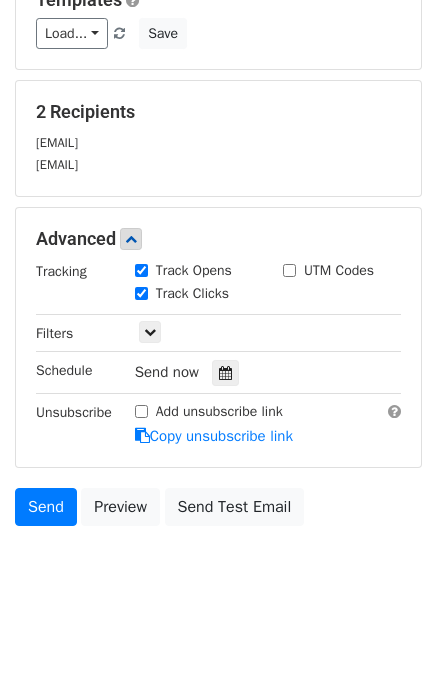 scroll, scrollTop: 316, scrollLeft: 0, axis: vertical 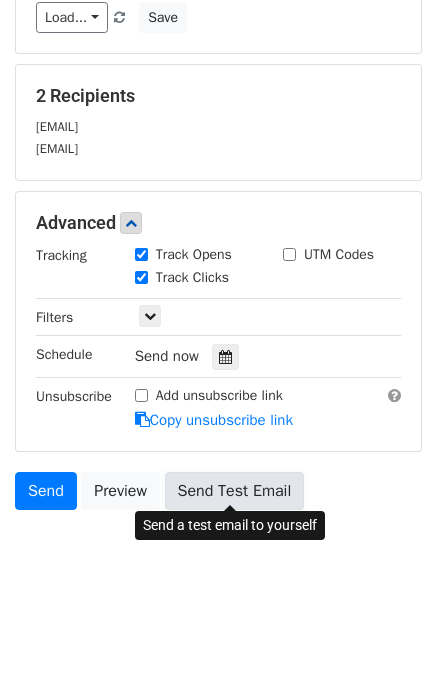 click on "Send Test Email" at bounding box center [235, 491] 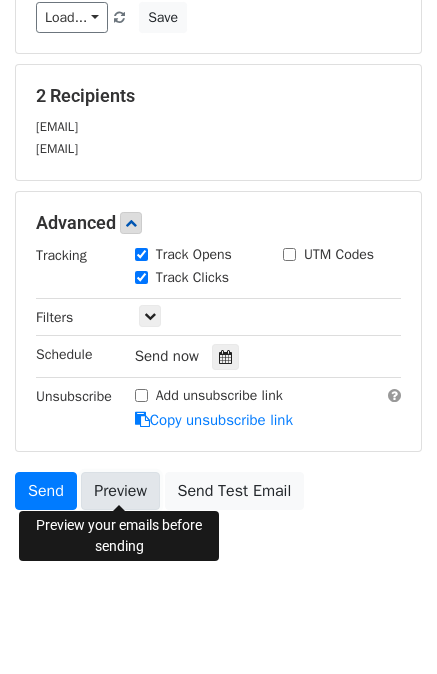 click on "Preview" at bounding box center [120, 491] 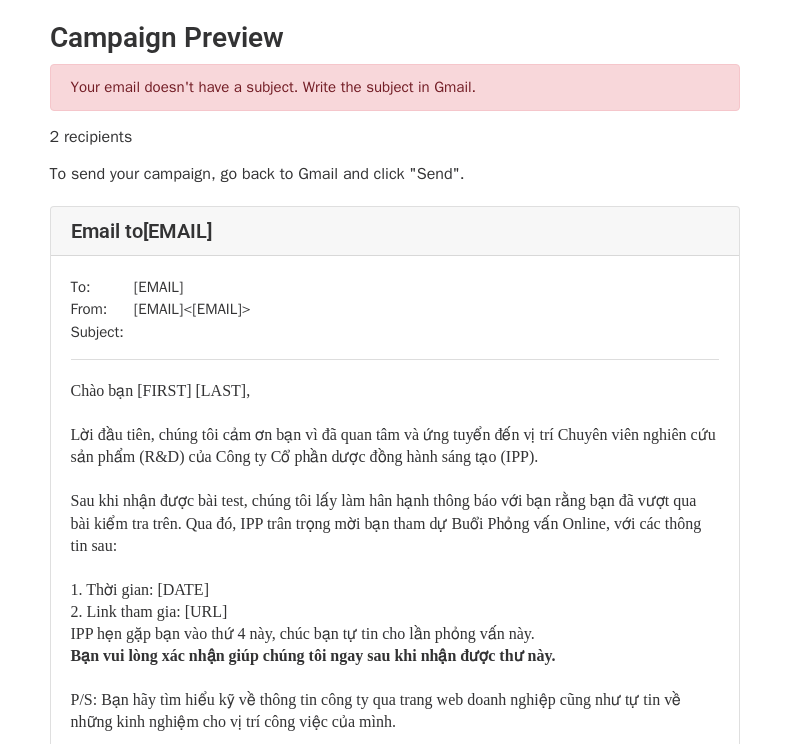 scroll, scrollTop: 0, scrollLeft: 0, axis: both 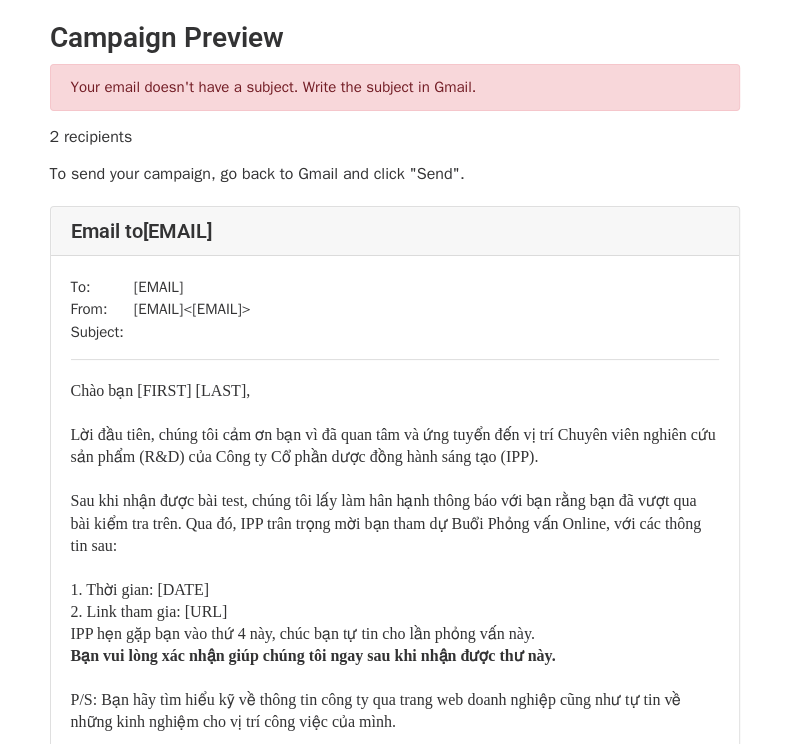 click on "Chào bạn [FIRST] [LAST], Lời đầu tiên, chúng tôi cảm ơn bạn vì đã quan tâm và ứng tuyển đến vị trí Chuyên viên nghiên cứu sản phẩm (R&D) của Công ty Cổ phần dược đồng hành sáng tạo (IPP). Sau khi nhận được bài test, chúng tôi lấy làm hân hạnh thông báo với bạn rằng bạn đã vượt qua bài kiểm tra trên. Qua đó, IPP trân trọng mời bạn tham dự Buổi Phỏng vấn Online, với các thông tin sau: 1. Thời gian: [DATE] 2. Link tham gia: [URL] IPP hẹn gặp bạn vào thứ 4 này, chúc bạn tự tin cho lần phỏng vấn này. Bạn vui lòng xác nhận giúp chúng tôi ngay sau khi nhận được thư này. P/S: Bạn hãy tìm hiểu kỹ về thông tin công ty qua trang web doanh nghiệp cũng như tự tin về những kinh nghiệm cho vị trí công việc của mình." at bounding box center (395, 556) 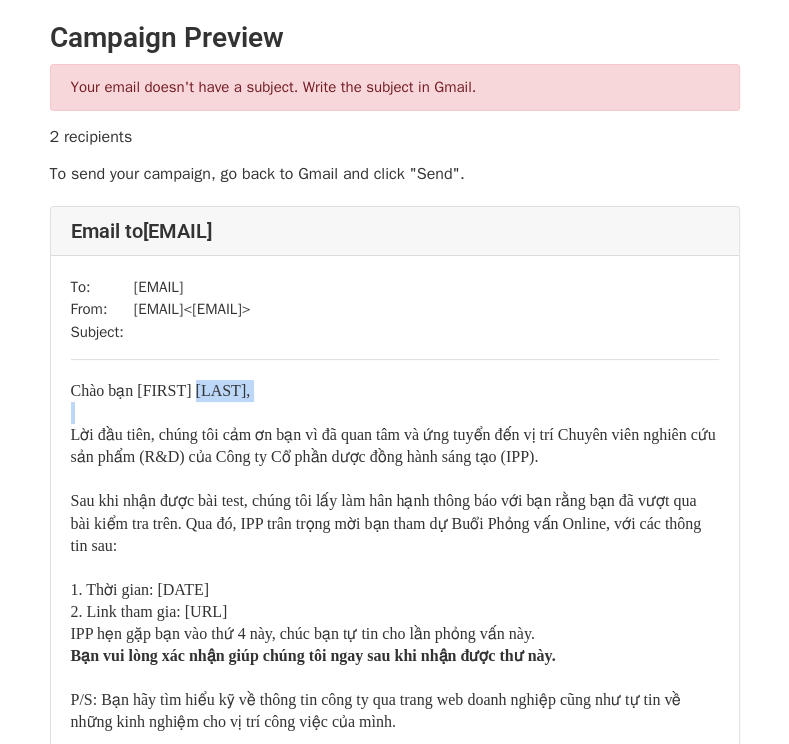 drag, startPoint x: 394, startPoint y: 407, endPoint x: 383, endPoint y: 420, distance: 17.029387 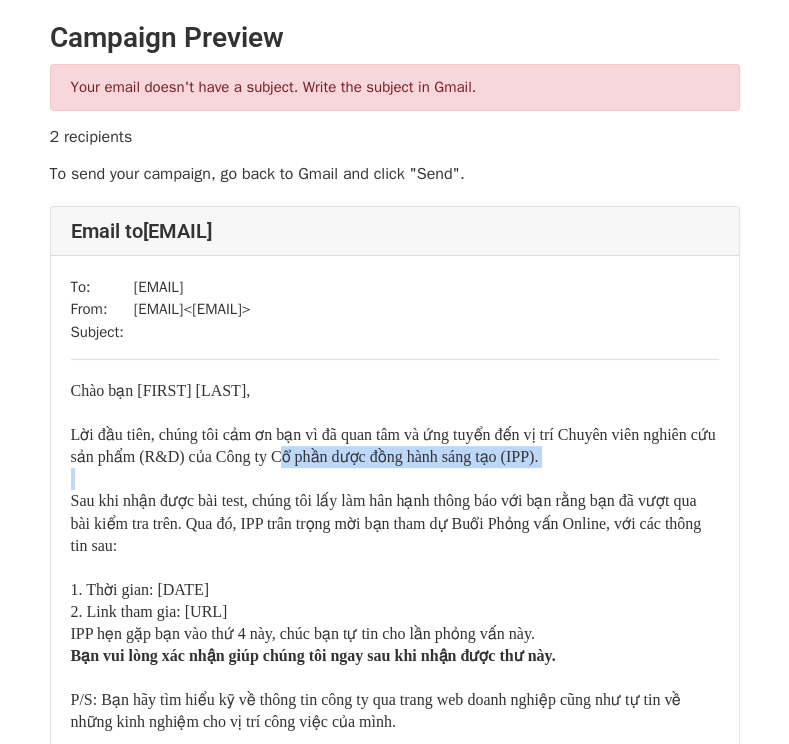 drag, startPoint x: 316, startPoint y: 455, endPoint x: 549, endPoint y: 476, distance: 233.94444 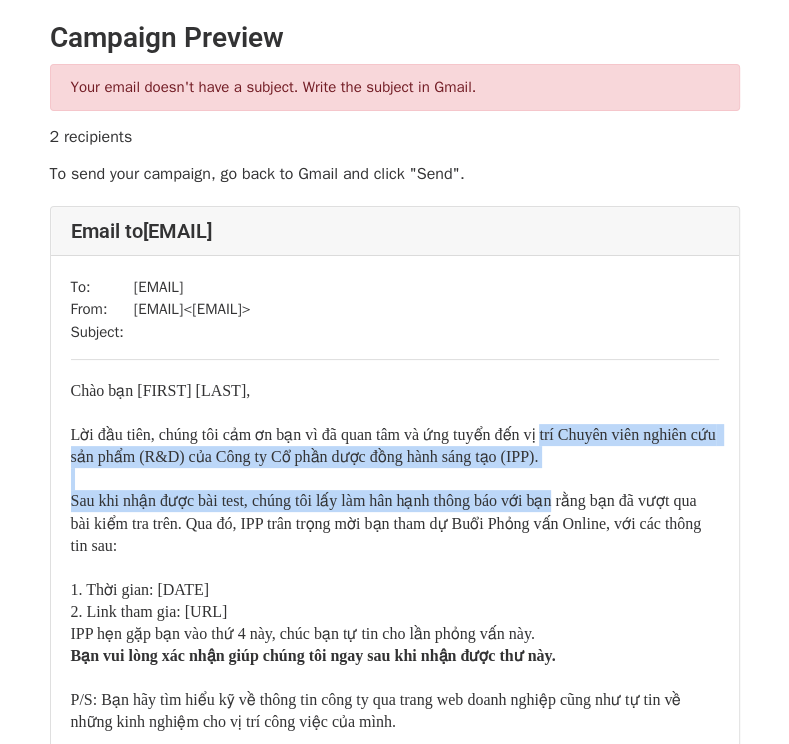 drag, startPoint x: 529, startPoint y: 437, endPoint x: 539, endPoint y: 551, distance: 114.43776 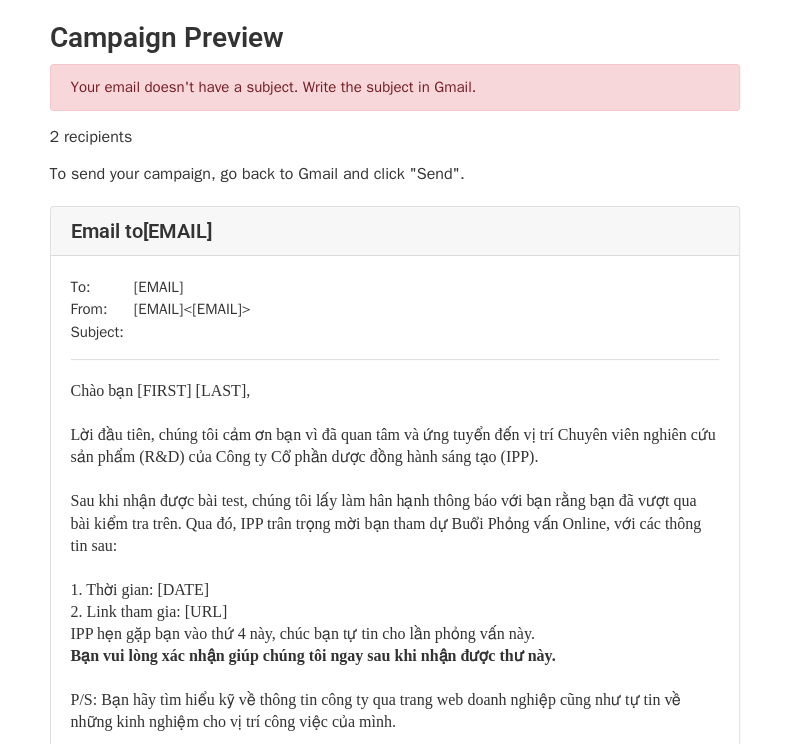 click at bounding box center (395, 568) 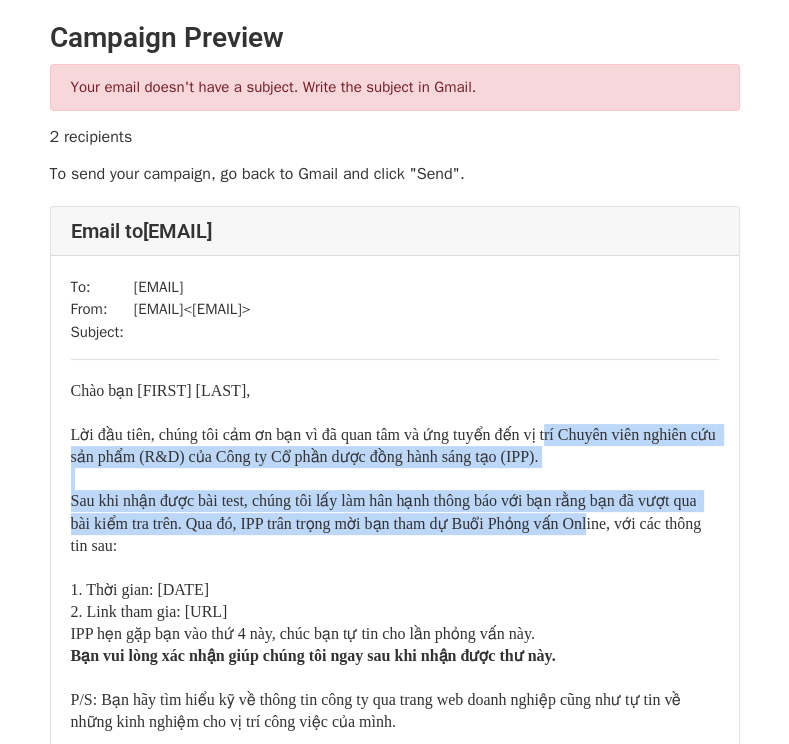 click on "Chào bạn Phạm Thị Thủy Lệ, Lời đầu tiên, chúng tôi cảm ơn bạn vì đã quan tâm và ứng tuyển đến vị trí Chuyên viên nghiên cứu sản phẩm (R&D) của Công ty Cổ phần dược đồng hành sáng tạo (IPP). Sau khi nhận được bài test, chúng tôi lấy làm hân hạnh thông báo với bạn rằng bạn đã vượt qua bài kiểm tra trên. Qua đó, IPP trân trọng mời bạn tham dự Buổi Phỏng vấn Online, với các thông tin sau: 1. Thời gian: 08h00 Thứ 4 ngày 06/08/2025 2. Link tham gia: meet.google.com/tva-ojbp-hdr IPP hẹn gặp bạn vào thứ 4 này, chúc bạn tự tin cho lần phỏng vấn này. Bạn vui lòng xác nhận giúp chúng tôi ngay sau khi nhận được thư này. P/S: Bạn hãy tìm hiểu kỹ về thông tin công ty qua trang web doanh nghiệp cũng như tự tin về những kinh nghiệm cho vị trí công việc của mình." at bounding box center [395, 556] 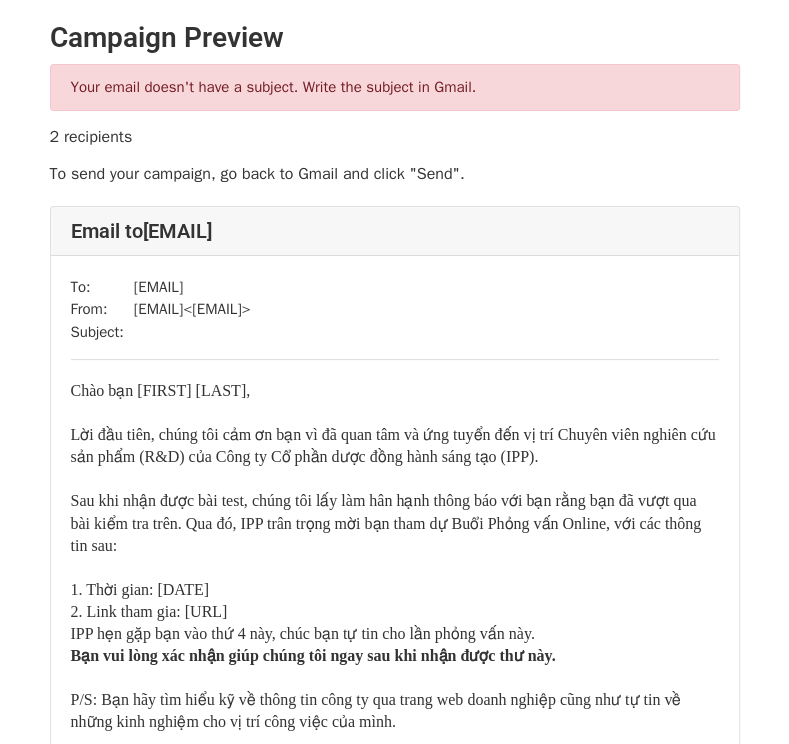 click on "Bạn vui lòng xác nhận giúp chúng tôi ngay sau khi nhận được thư này." at bounding box center [395, 656] 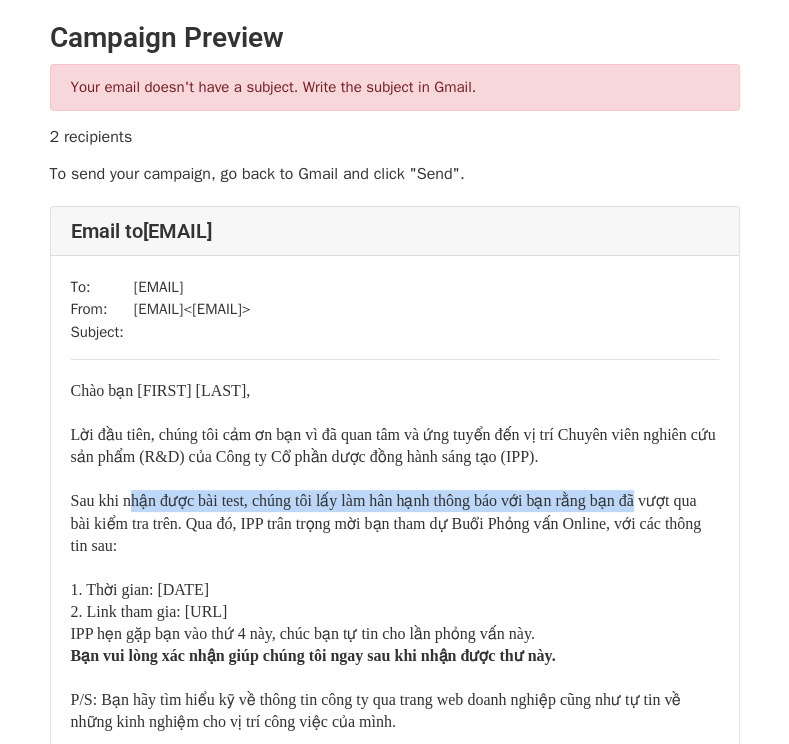 click on "Sau khi nhận được bài test, chúng tôi lấy làm hân hạnh thông báo với bạn rằng bạn đã vượt qua bài kiểm tra trên. Qua đó, IPP trân trọng mời bạn tham dự Buổi Phỏng vấn Online, với các thông tin sau:" at bounding box center (388, 522) 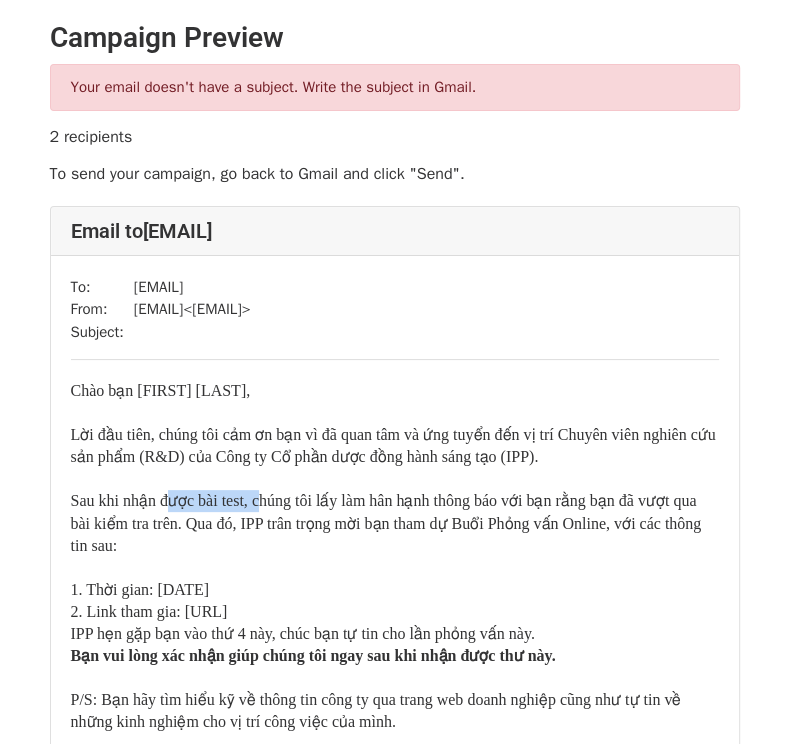 click on "Sau khi nhận được bài test, chúng tôi lấy làm hân hạnh thông báo với bạn rằng bạn đã vượt qua bài kiểm tra trên. Qua đó, IPP trân trọng mời bạn tham dự Buổi Phỏng vấn Online, với các thông tin sau:" at bounding box center [388, 522] 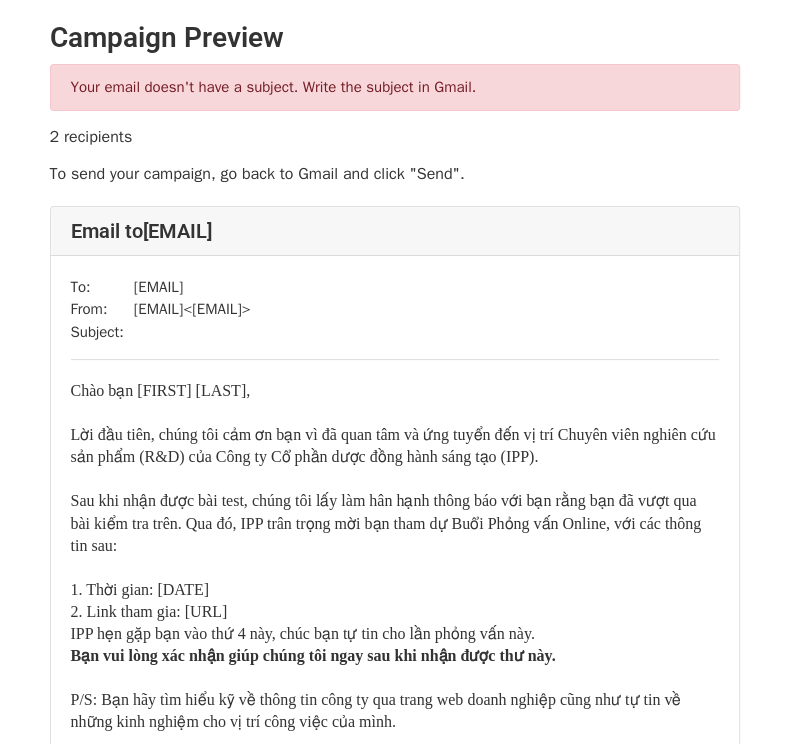 click on "Sau khi nhận được bài test, chúng tôi lấy làm hân hạnh thông báo với bạn rằng bạn đã vượt qua bài kiểm tra trên. Qua đó, IPP trân trọng mời bạn tham dự Buổi Phỏng vấn Online, với các thông tin sau:" at bounding box center (388, 522) 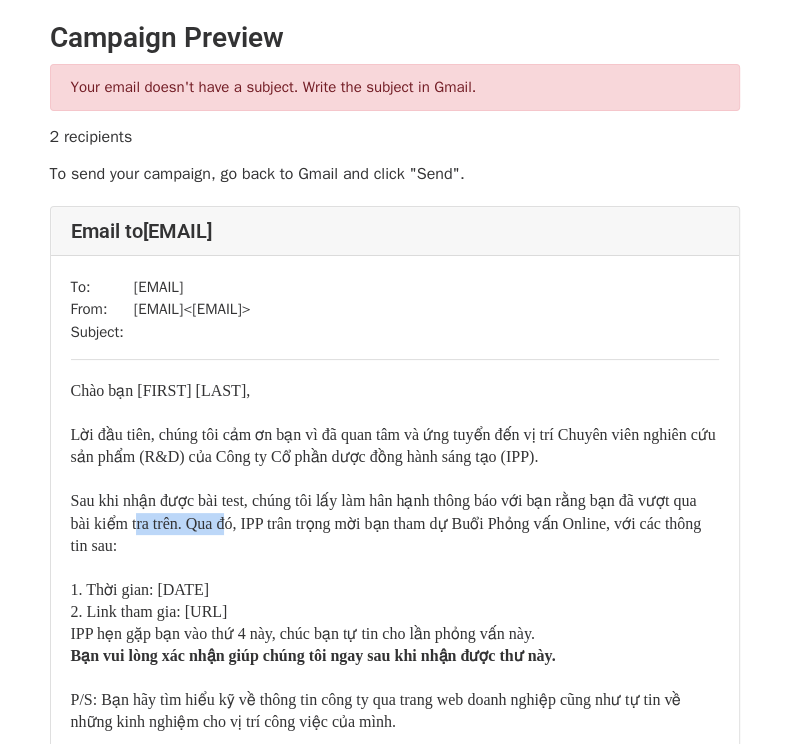 click on "Sau khi nhận được bài test, chúng tôi lấy làm hân hạnh thông báo với bạn rằng bạn đã vượt qua bài kiểm tra trên. Qua đó, IPP trân trọng mời bạn tham dự Buổi Phỏng vấn Online, với các thông tin sau:" at bounding box center (388, 522) 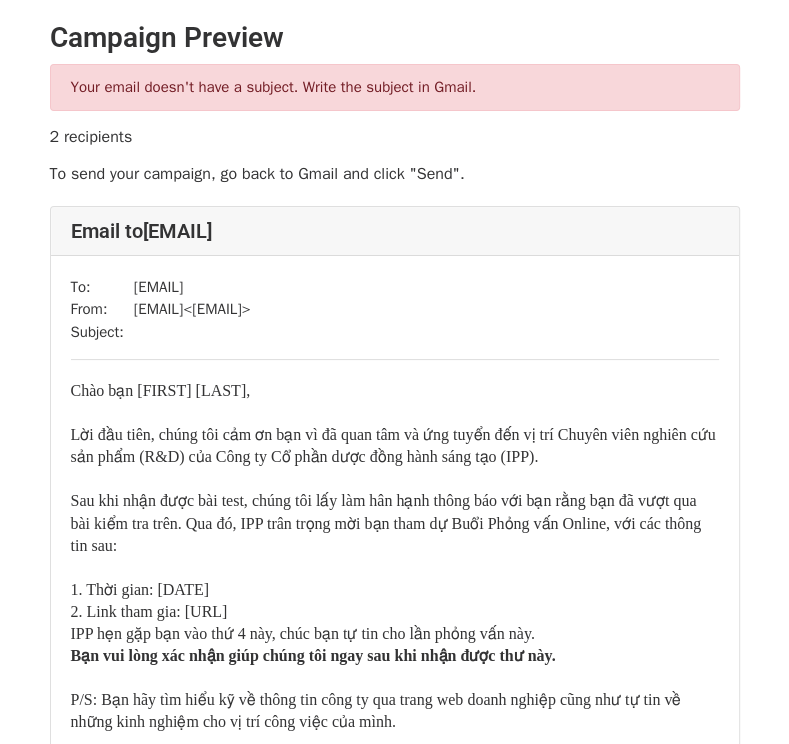 click on "Sau khi nhận được bài test, chúng tôi lấy làm hân hạnh thông báo với bạn rằng bạn đã vượt qua bài kiểm tra trên. Qua đó, IPP trân trọng mời bạn tham dự Buổi Phỏng vấn Online, với các thông tin sau:" at bounding box center [388, 522] 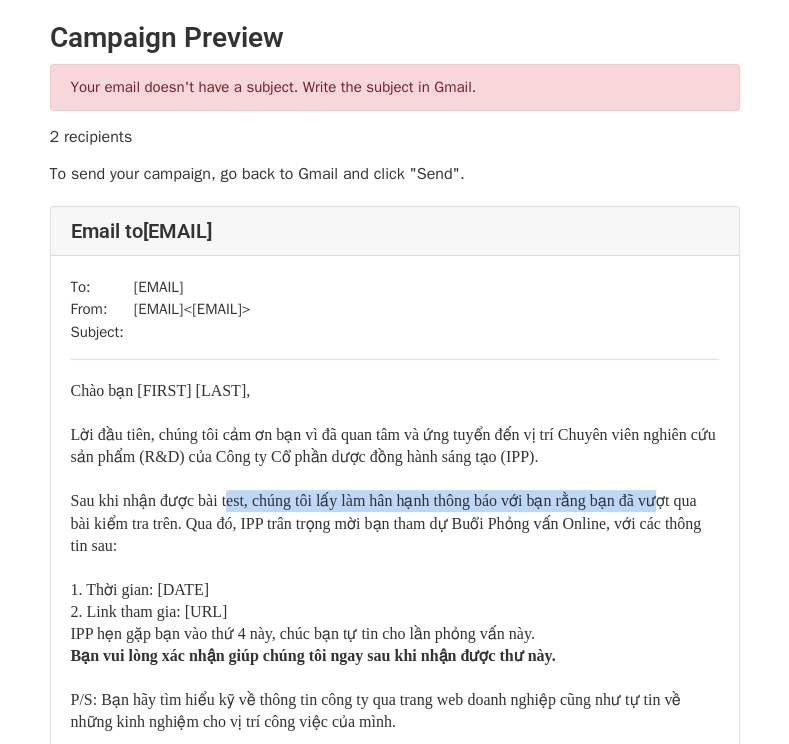drag, startPoint x: 432, startPoint y: 500, endPoint x: 652, endPoint y: 502, distance: 220.0091 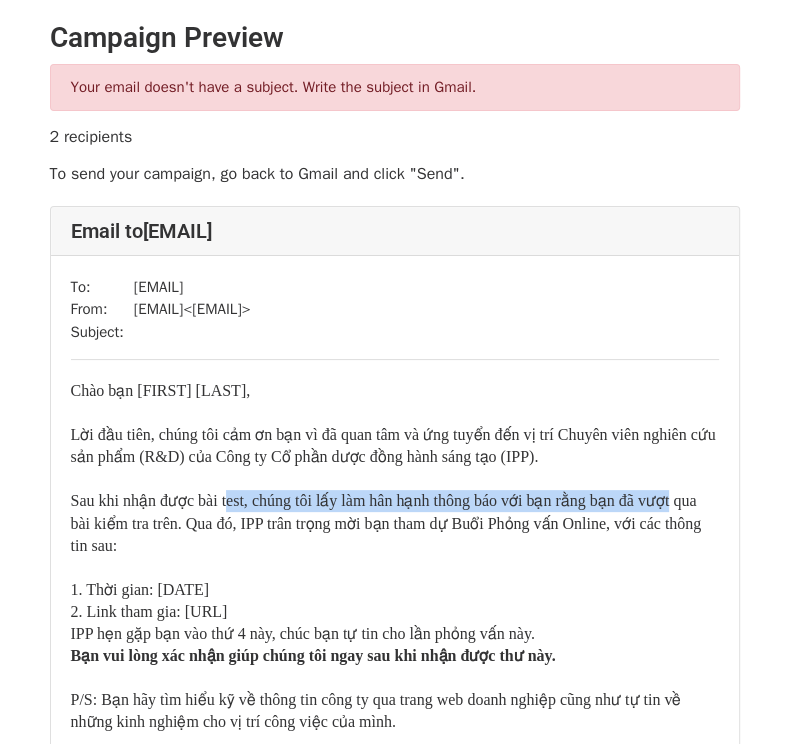 click on "Sau khi nhận được bài test, chúng tôi lấy làm hân hạnh thông báo với bạn rằng bạn đã vượt qua bài kiểm tra trên. Qua đó, IPP trân trọng mời bạn tham dự Buổi Phỏng vấn Online, với các thông tin sau:" at bounding box center [388, 522] 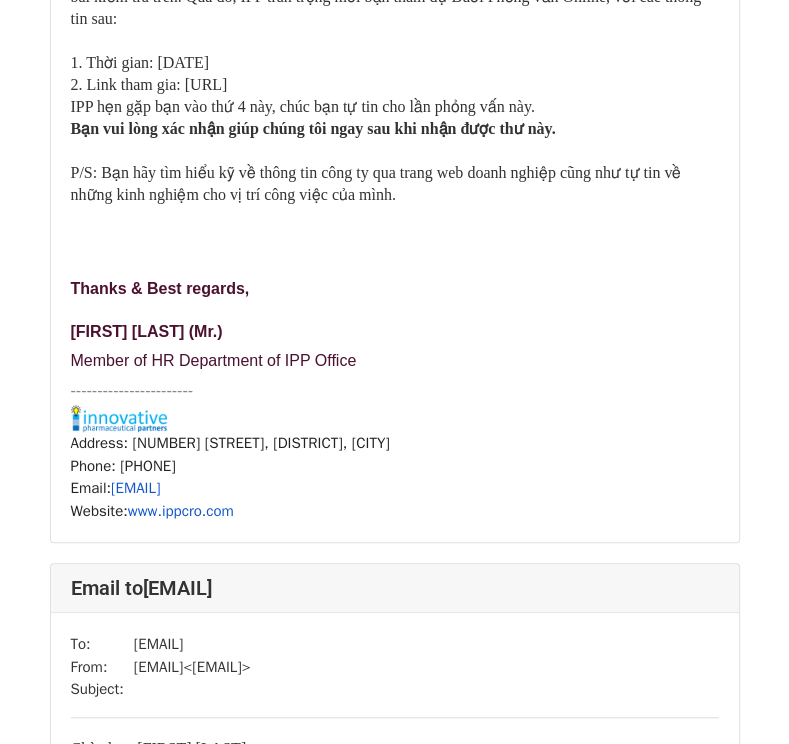 scroll, scrollTop: 480, scrollLeft: 0, axis: vertical 